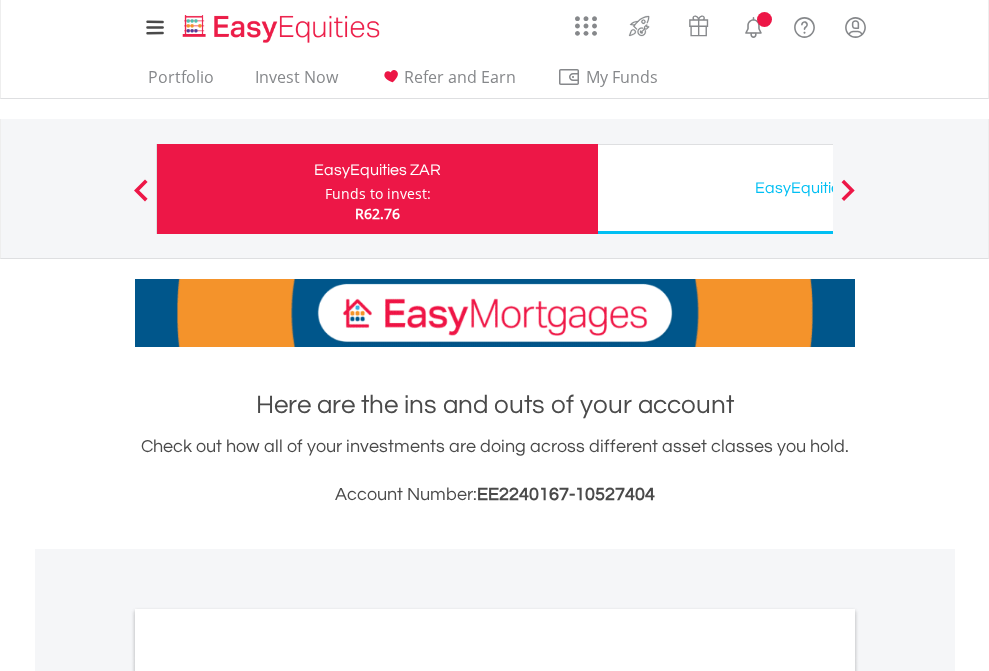 scroll, scrollTop: 0, scrollLeft: 0, axis: both 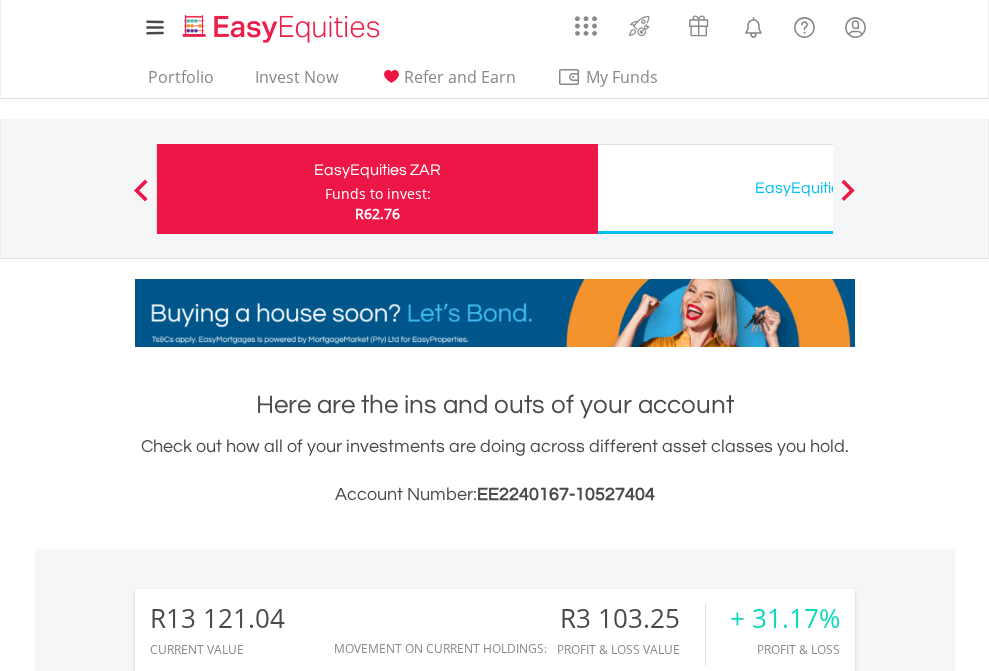 click on "Funds to invest:" at bounding box center (378, 194) 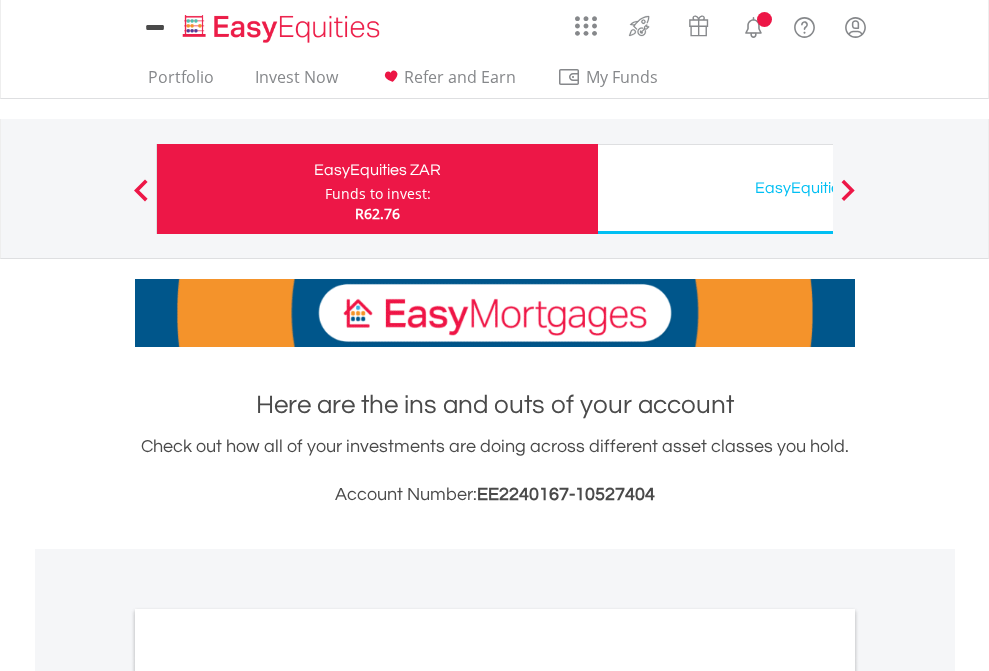 scroll, scrollTop: 0, scrollLeft: 0, axis: both 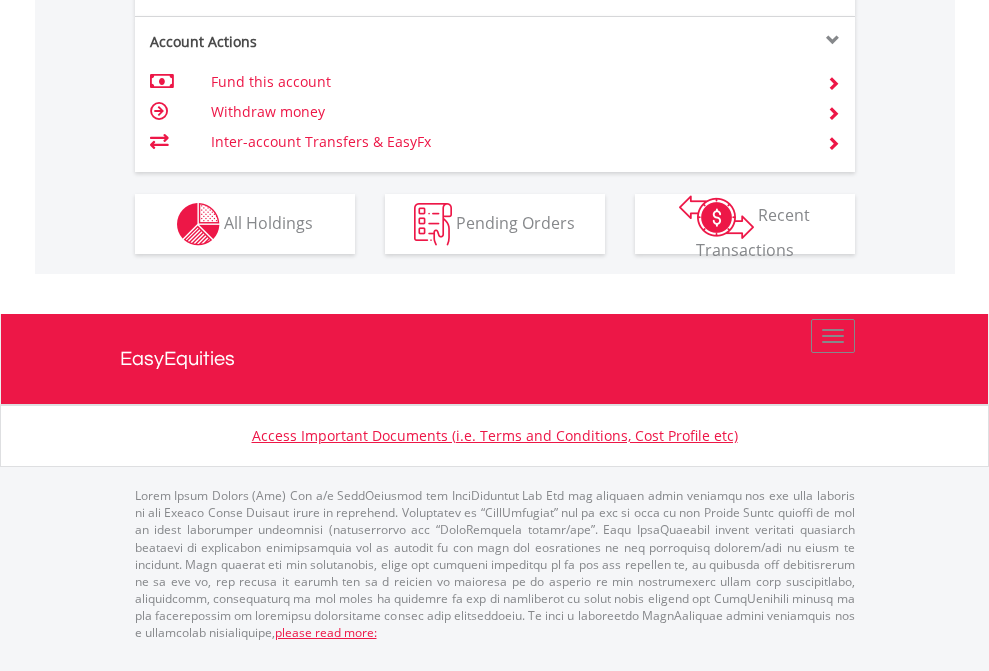 click on "Investment types" at bounding box center [706, -337] 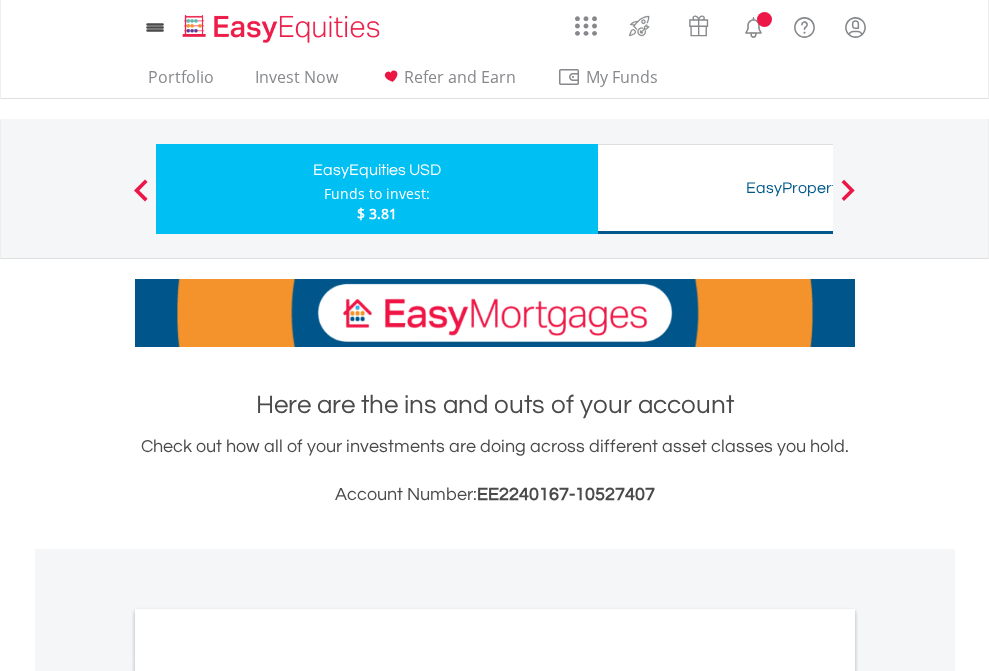 scroll, scrollTop: 0, scrollLeft: 0, axis: both 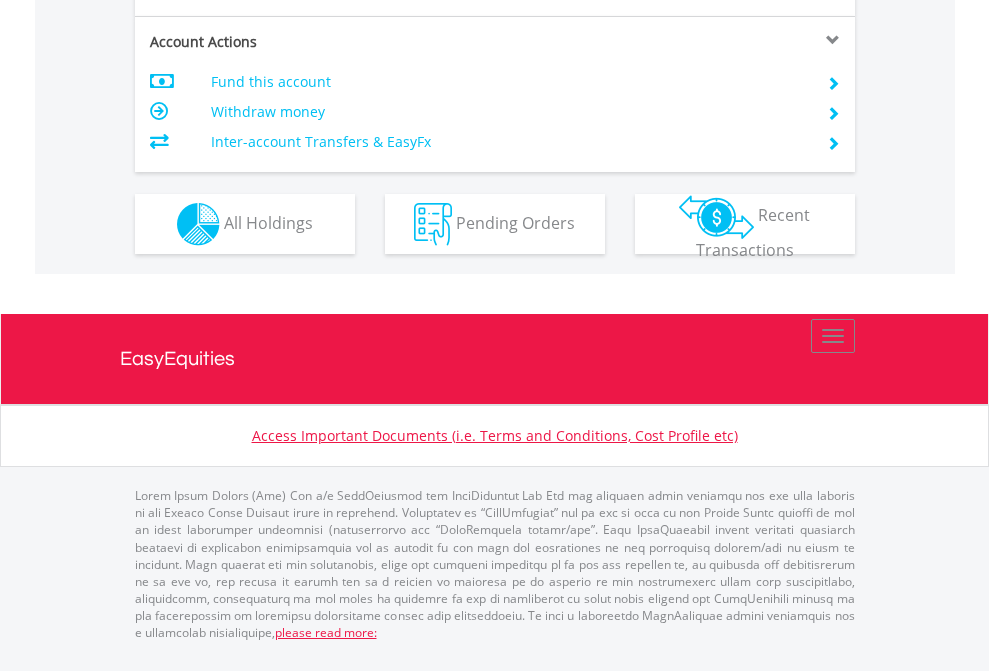 click on "Investment types" at bounding box center [706, -337] 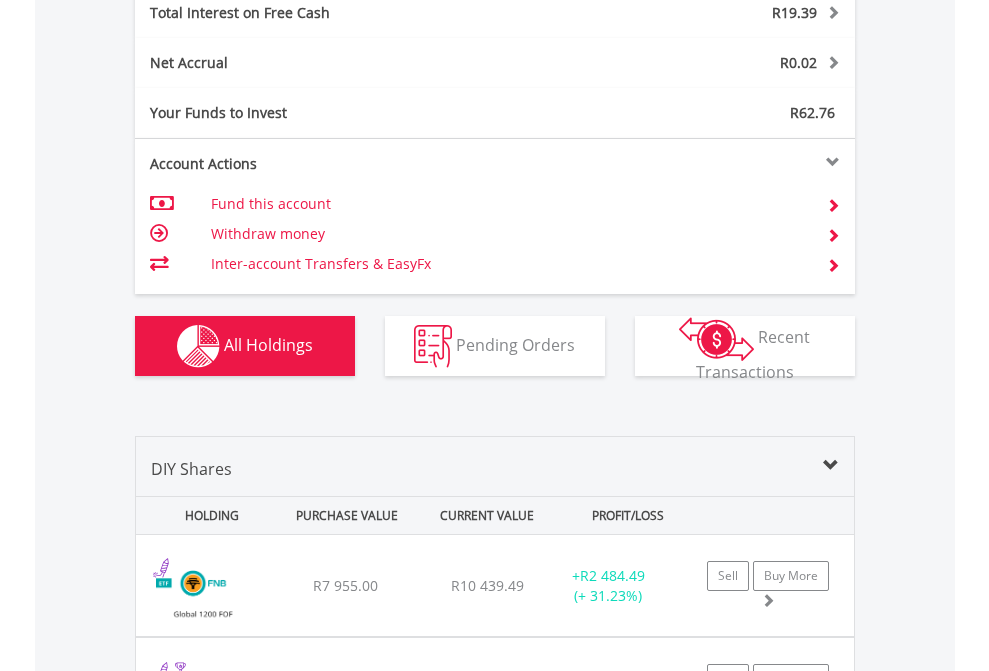 scroll, scrollTop: 2304, scrollLeft: 0, axis: vertical 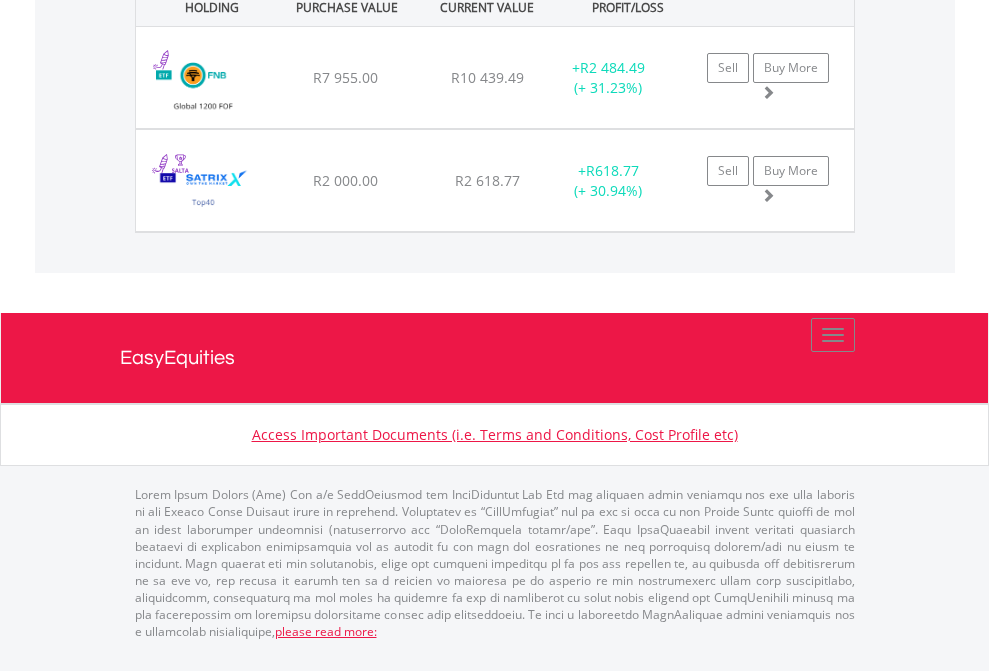 click on "EasyEquities USD" at bounding box center [818, -1522] 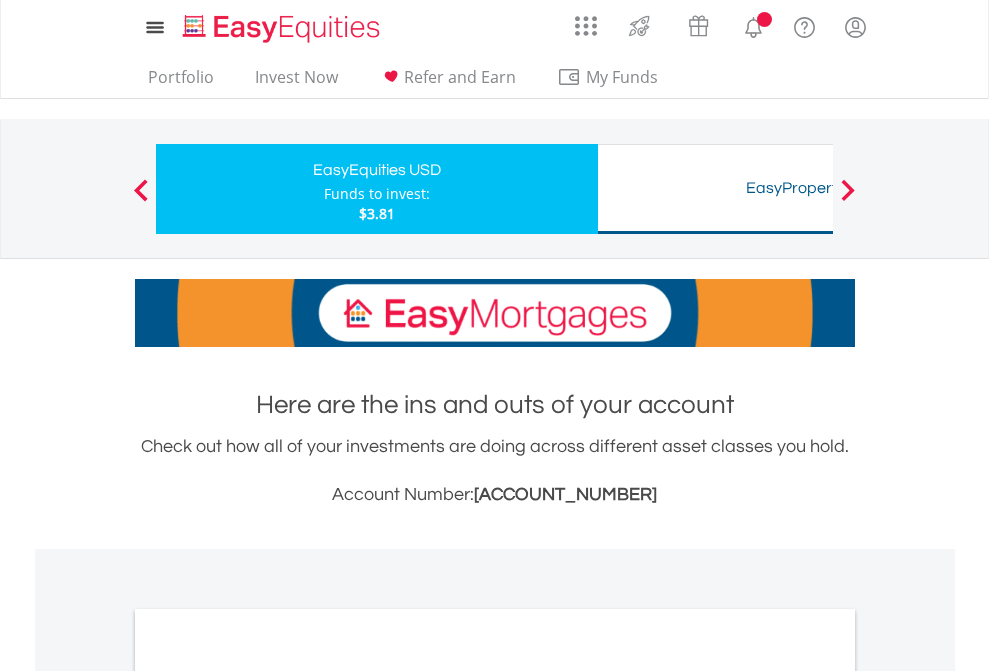 scroll, scrollTop: 0, scrollLeft: 0, axis: both 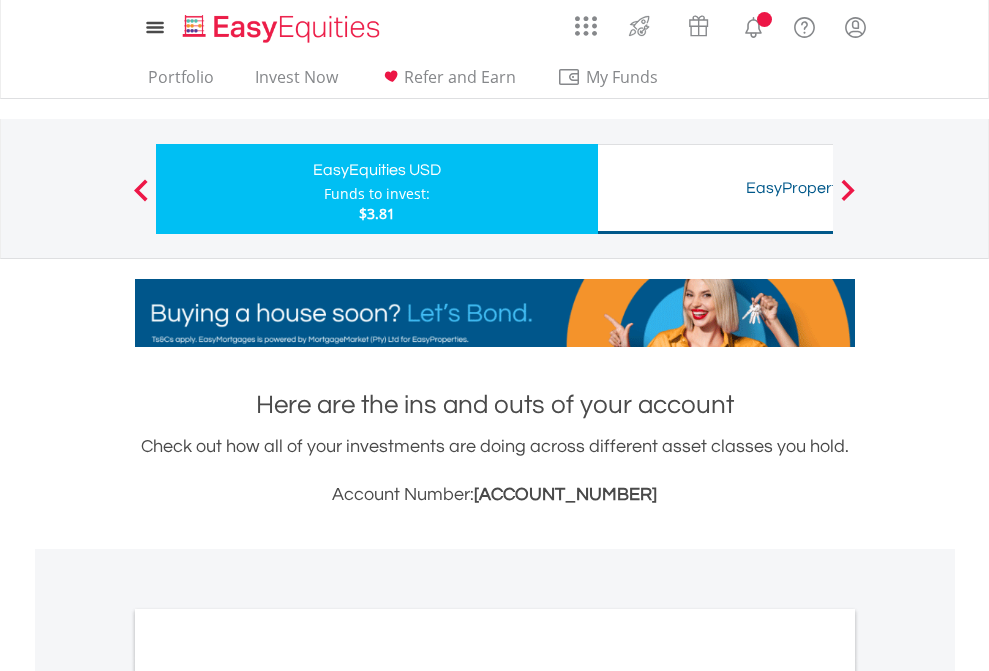 click on "All Holdings" at bounding box center (268, 1096) 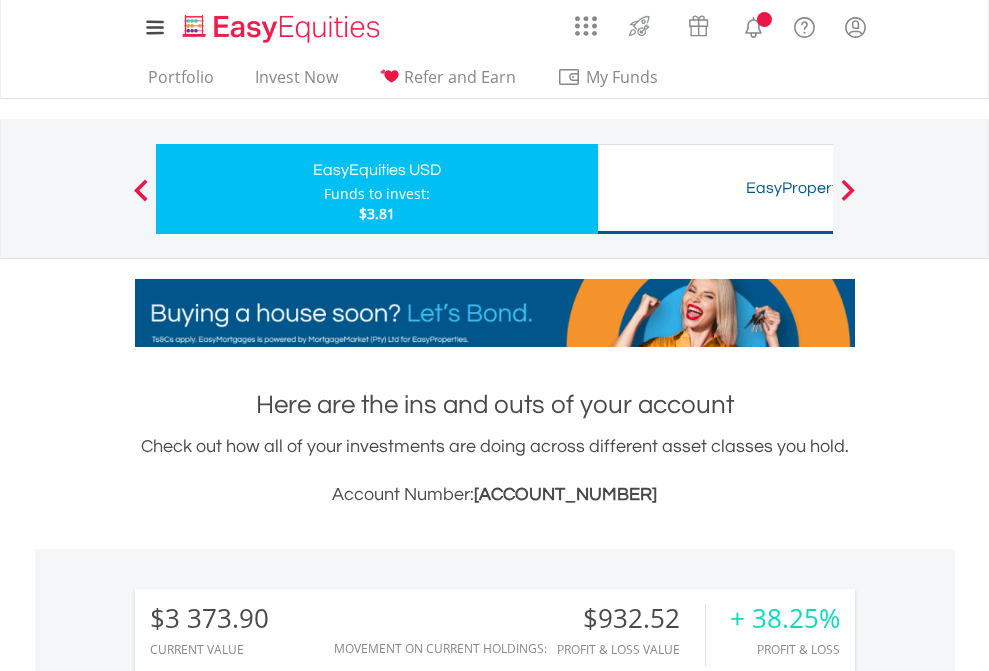 scroll, scrollTop: 1202, scrollLeft: 0, axis: vertical 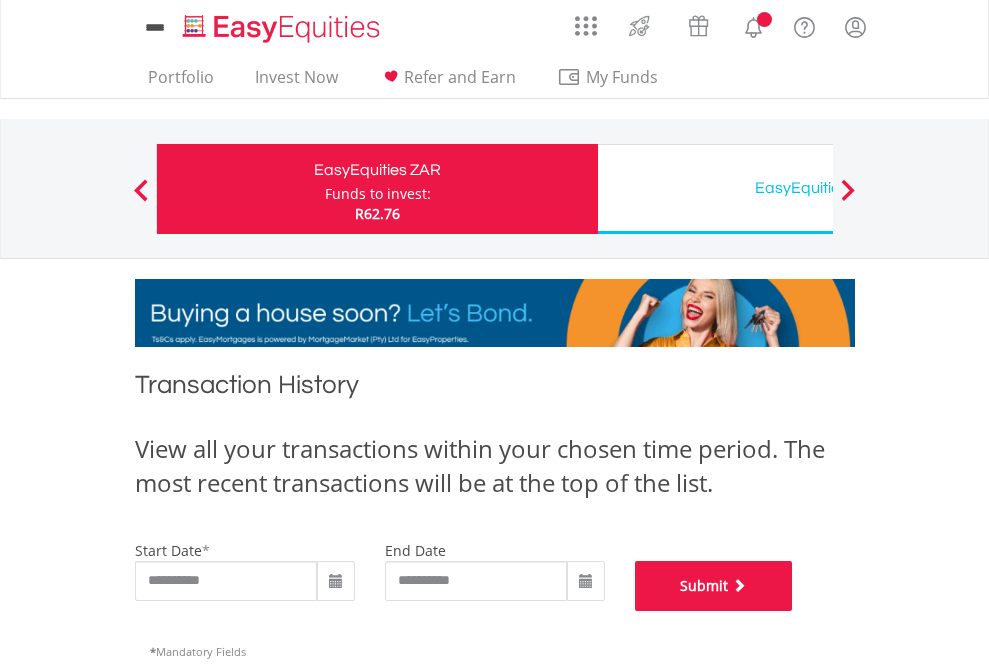 click on "Submit" at bounding box center (714, 586) 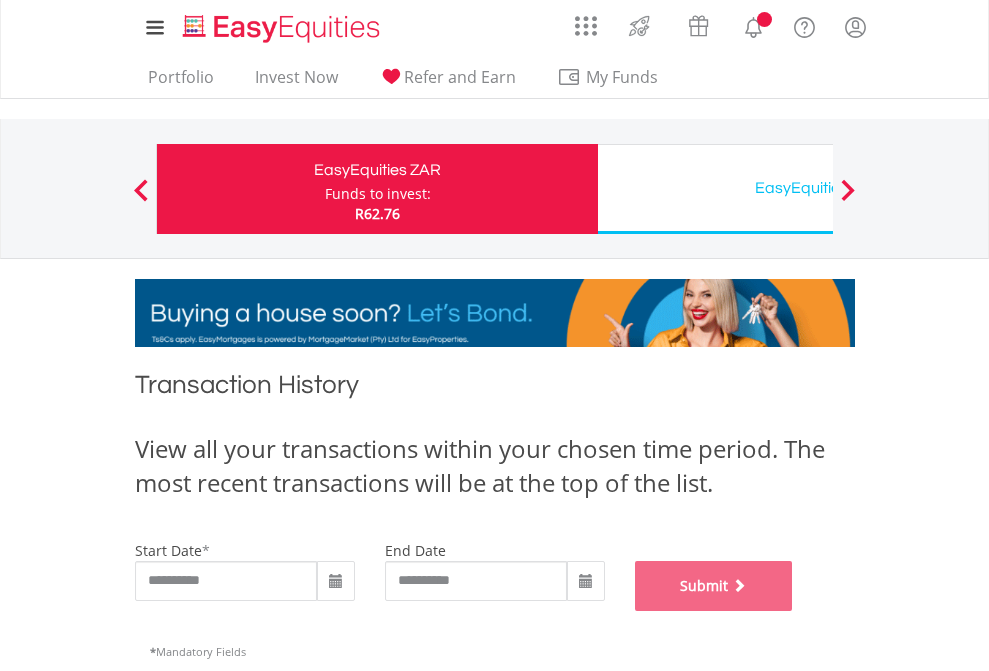 scroll, scrollTop: 811, scrollLeft: 0, axis: vertical 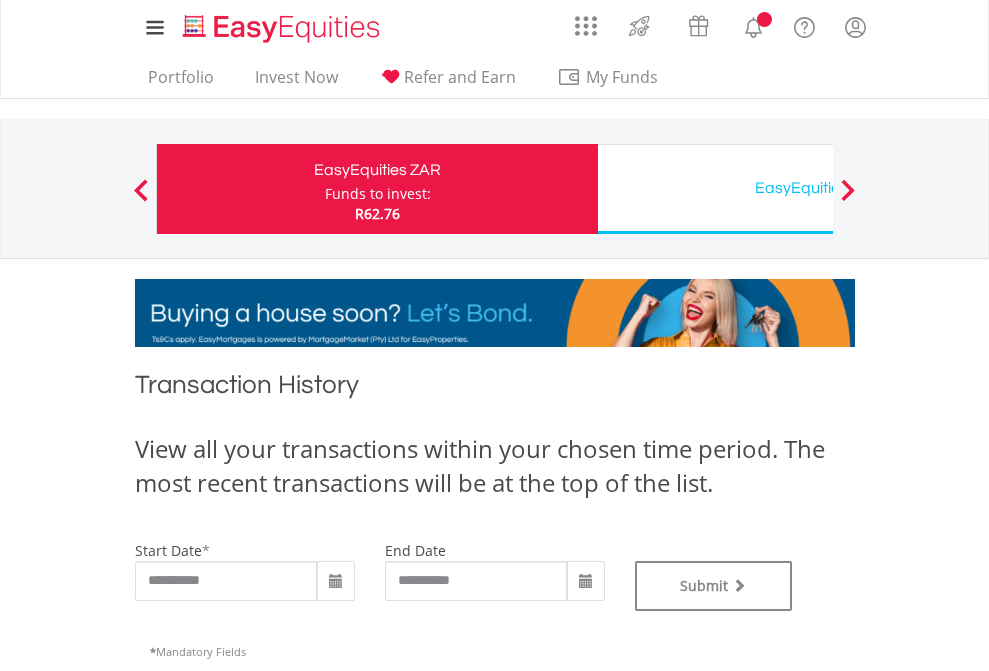 click on "EasyEquities USD" at bounding box center (818, 188) 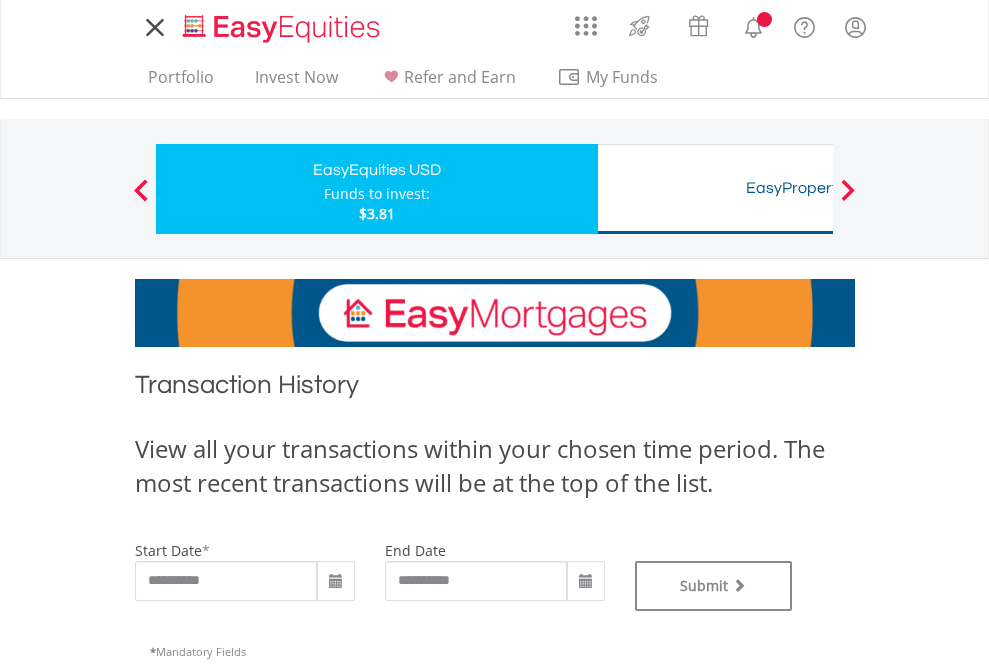 scroll, scrollTop: 0, scrollLeft: 0, axis: both 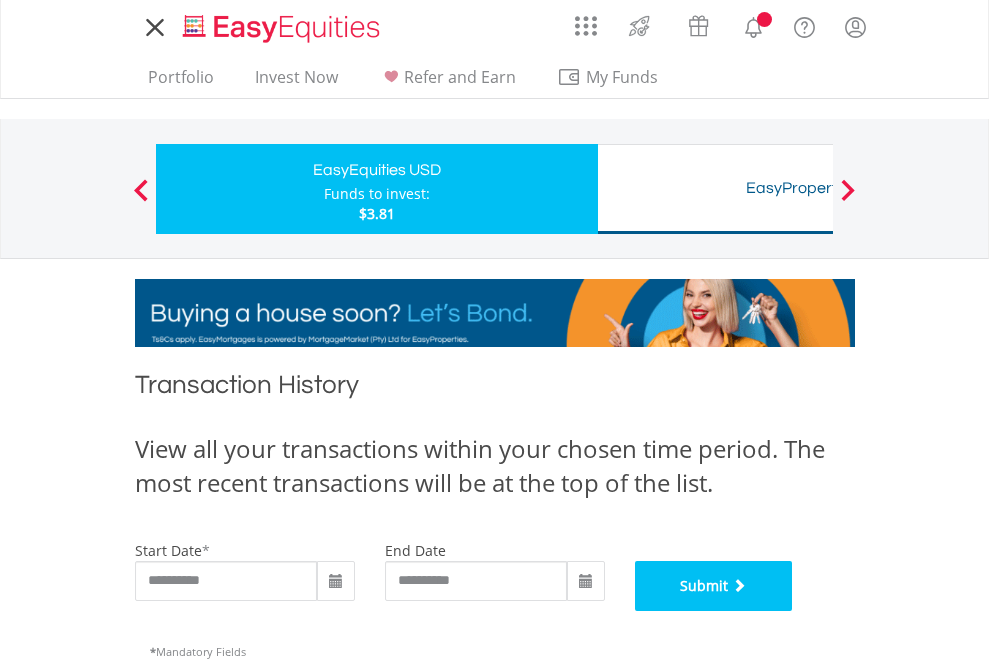 click on "Submit" at bounding box center [714, 586] 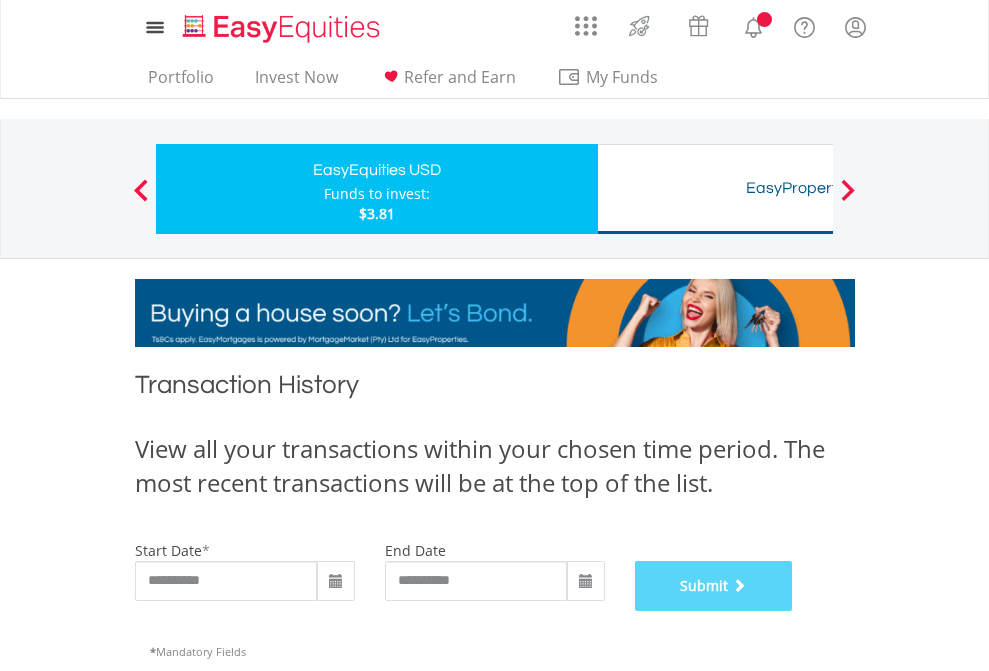scroll, scrollTop: 811, scrollLeft: 0, axis: vertical 